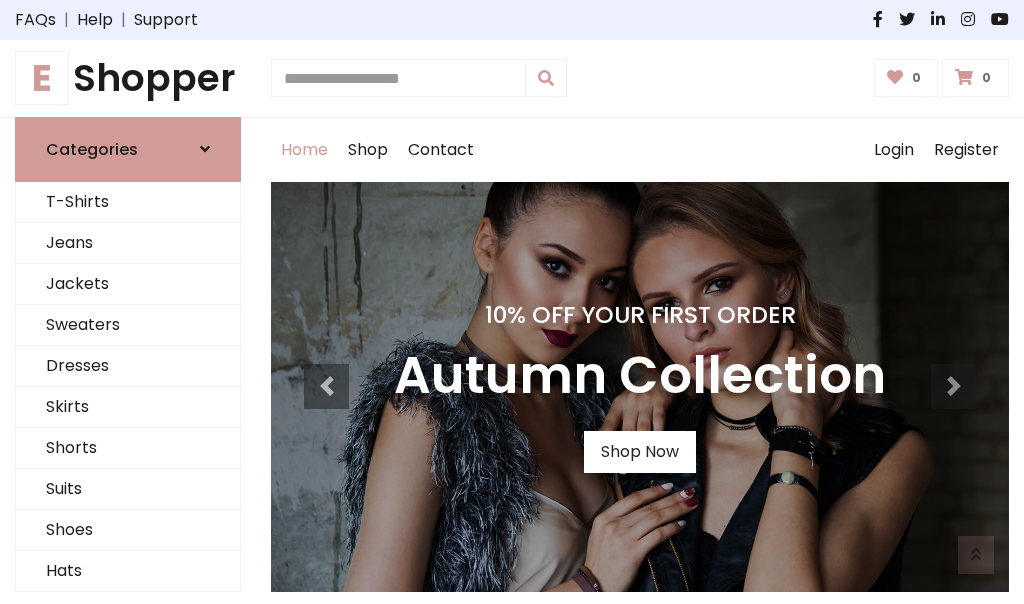 scroll, scrollTop: 986, scrollLeft: 0, axis: vertical 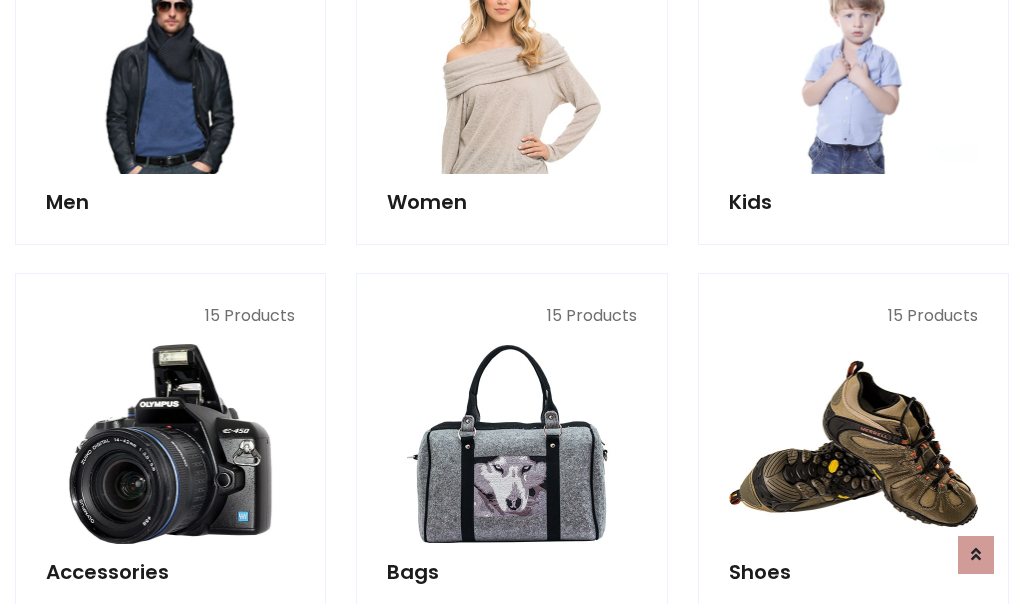 click at bounding box center (511, 74) 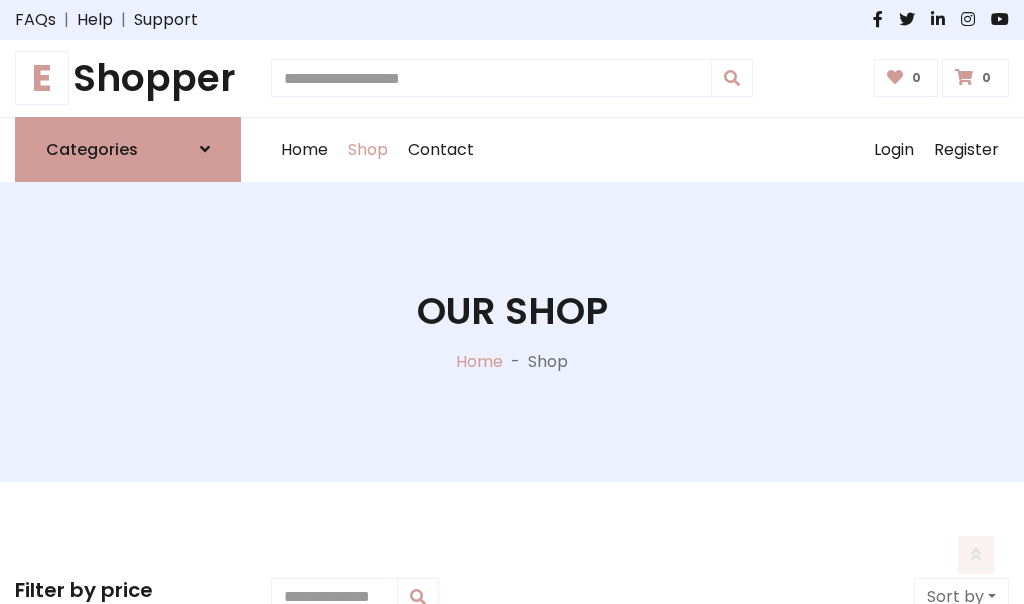 scroll, scrollTop: 669, scrollLeft: 0, axis: vertical 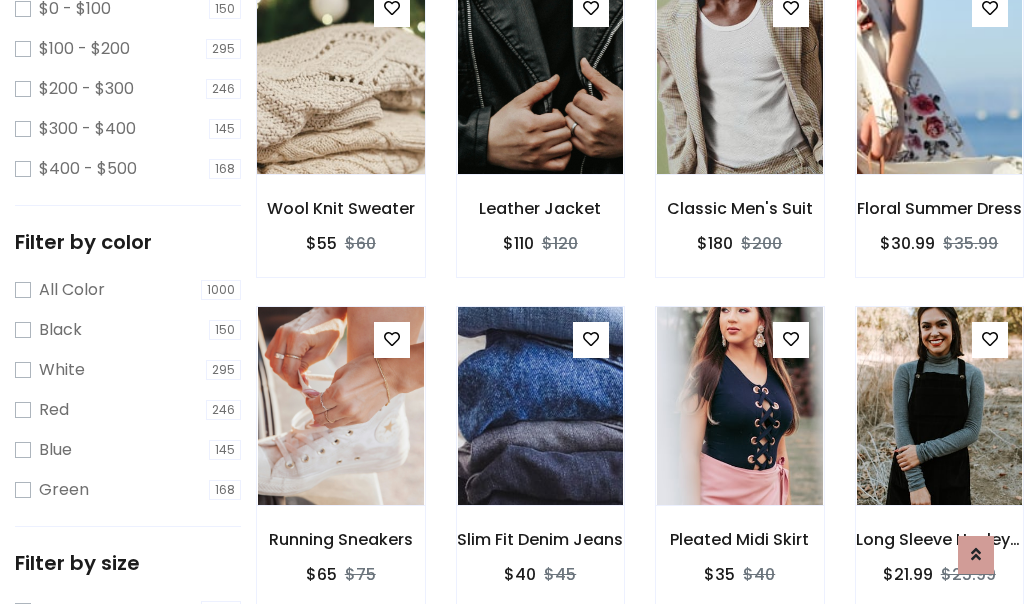click at bounding box center [340, 75] 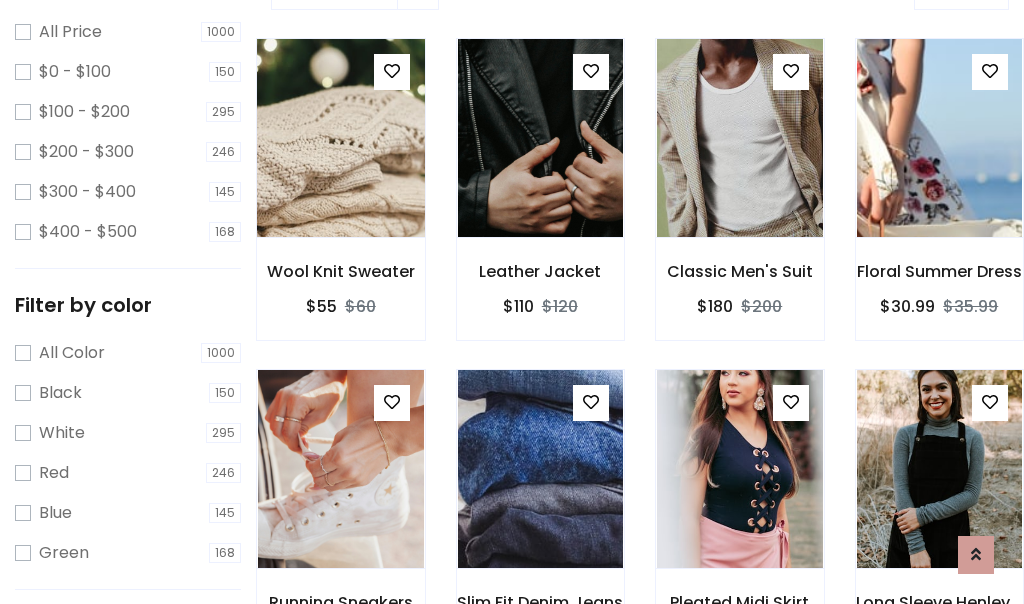 scroll, scrollTop: 63, scrollLeft: 0, axis: vertical 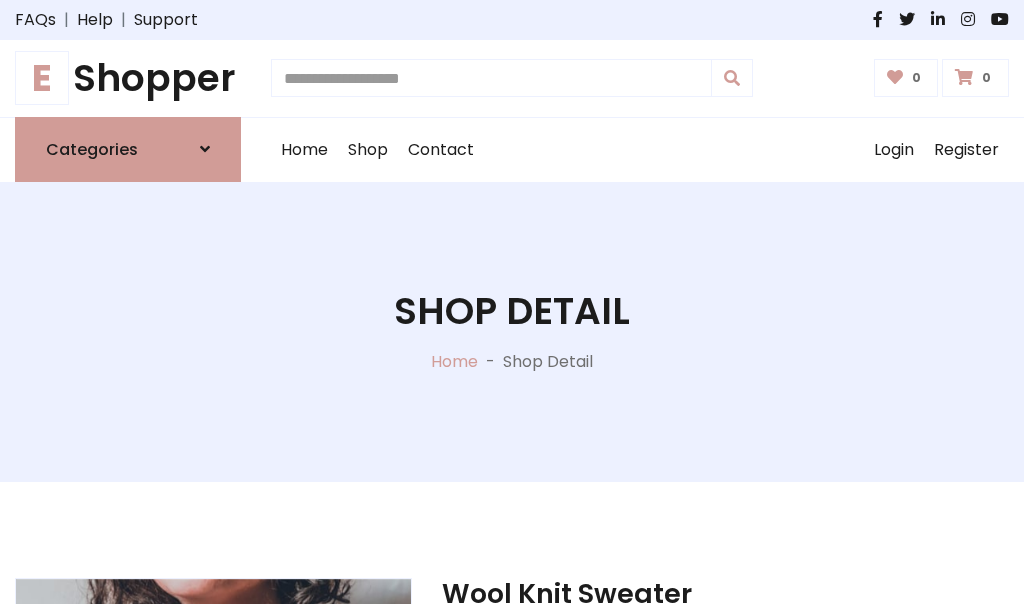 click on "E Shopper" at bounding box center [128, 78] 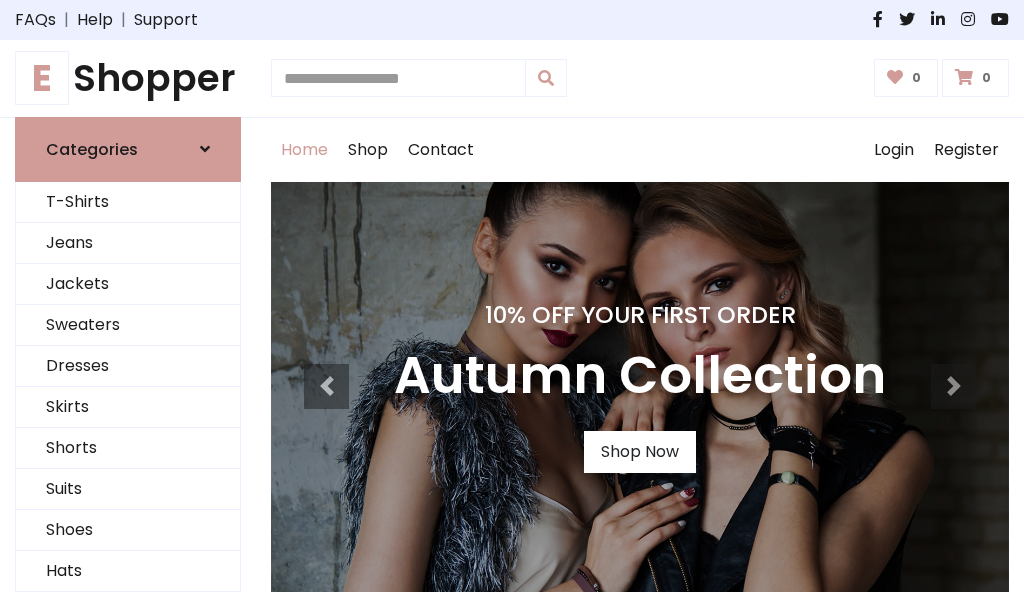 scroll, scrollTop: 0, scrollLeft: 0, axis: both 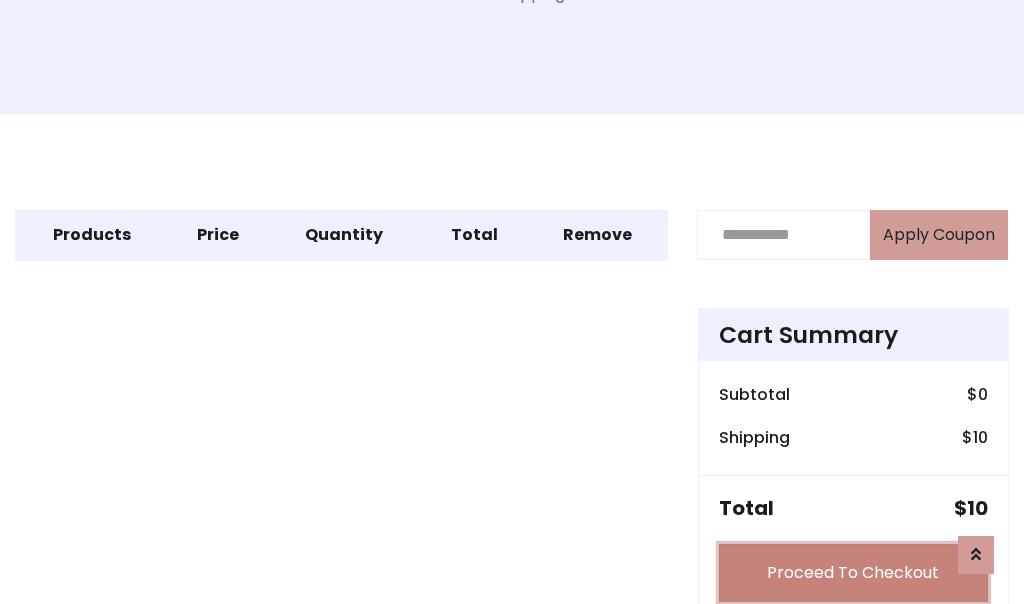click on "Proceed To Checkout" at bounding box center (853, 573) 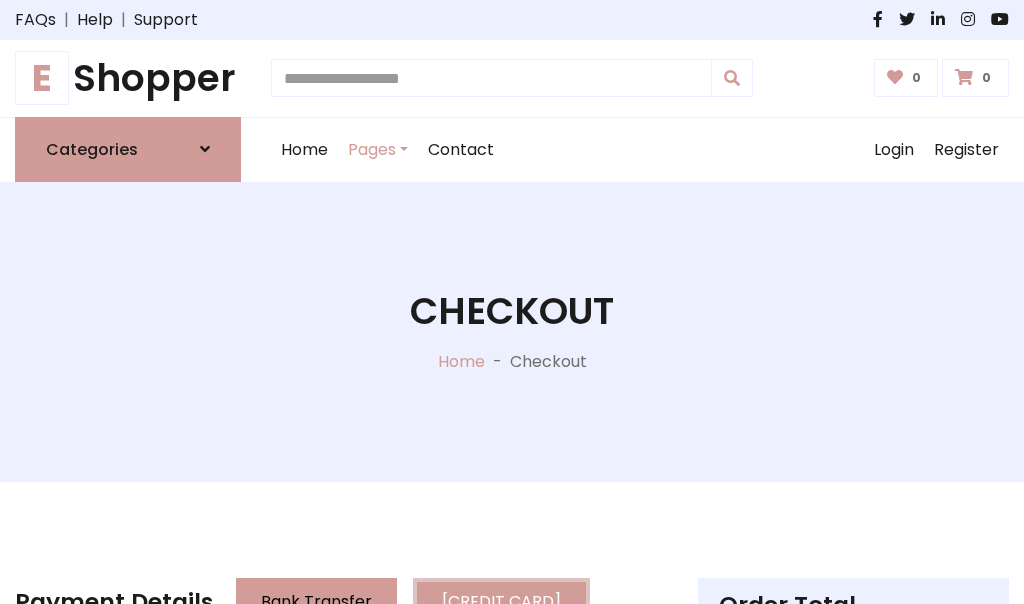scroll, scrollTop: 193, scrollLeft: 0, axis: vertical 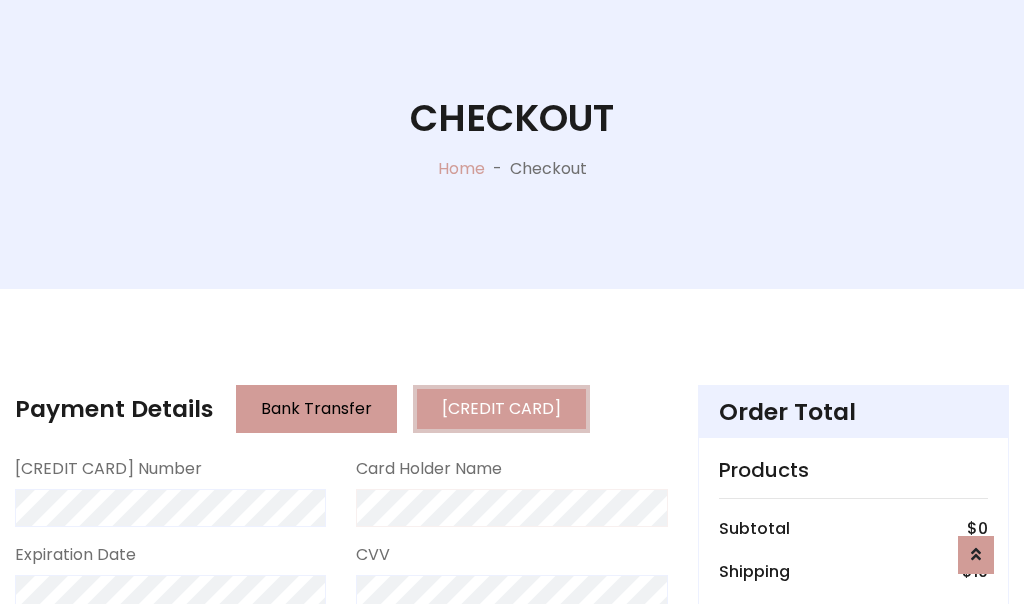 click on "Place Order" at bounding box center (0, 0) 